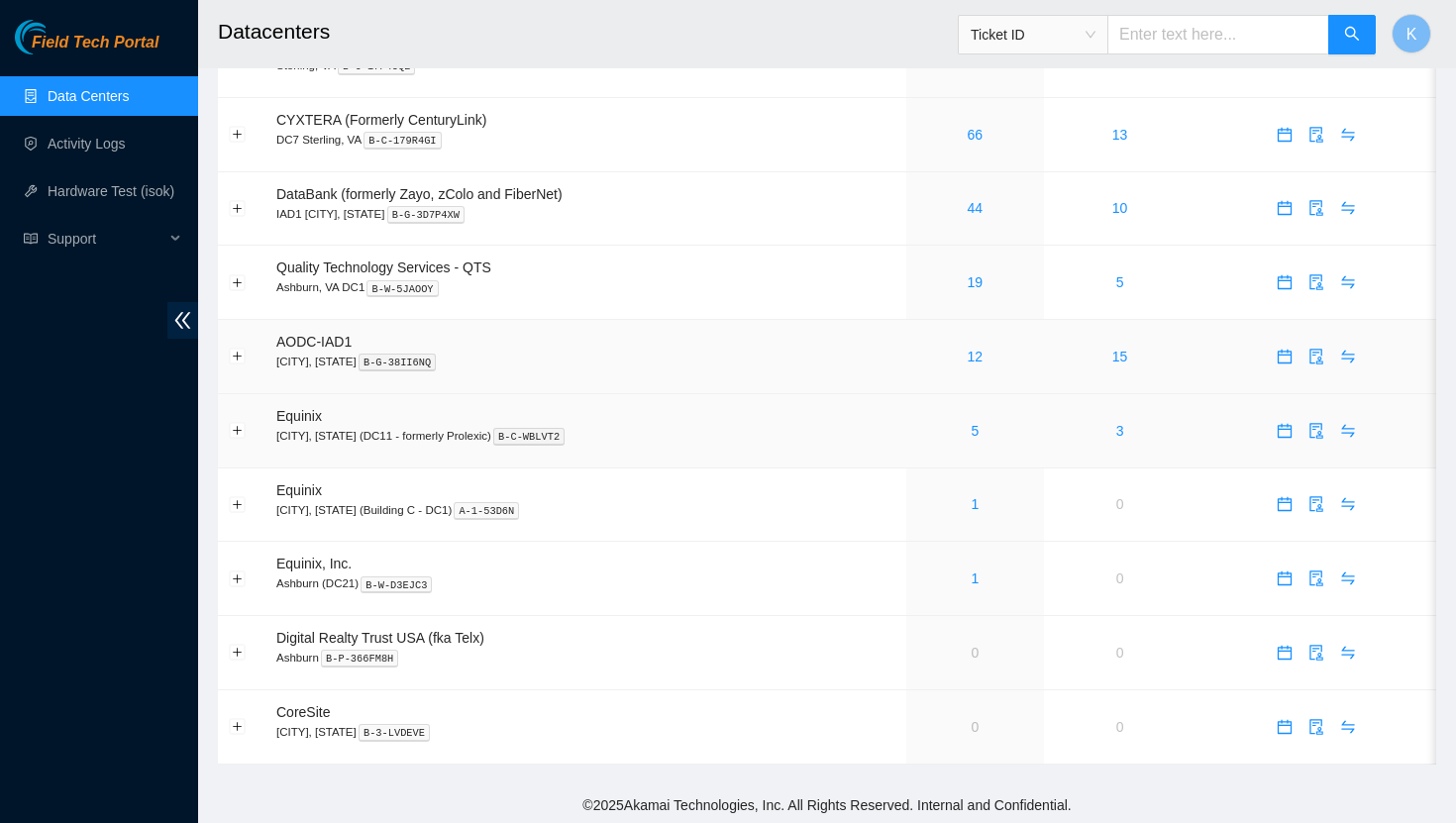 scroll, scrollTop: 0, scrollLeft: 0, axis: both 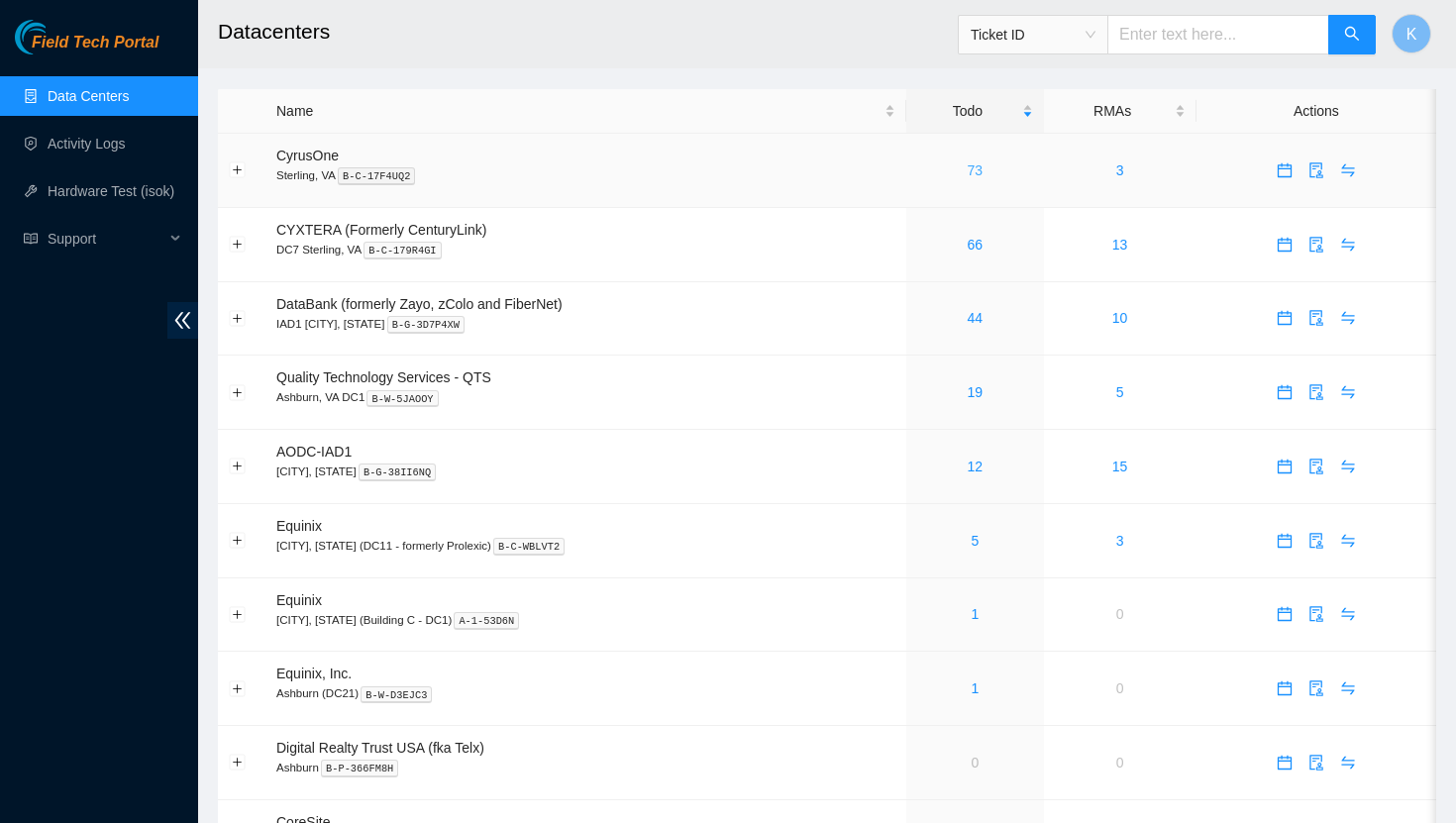 click on "73" at bounding box center [976, 170] 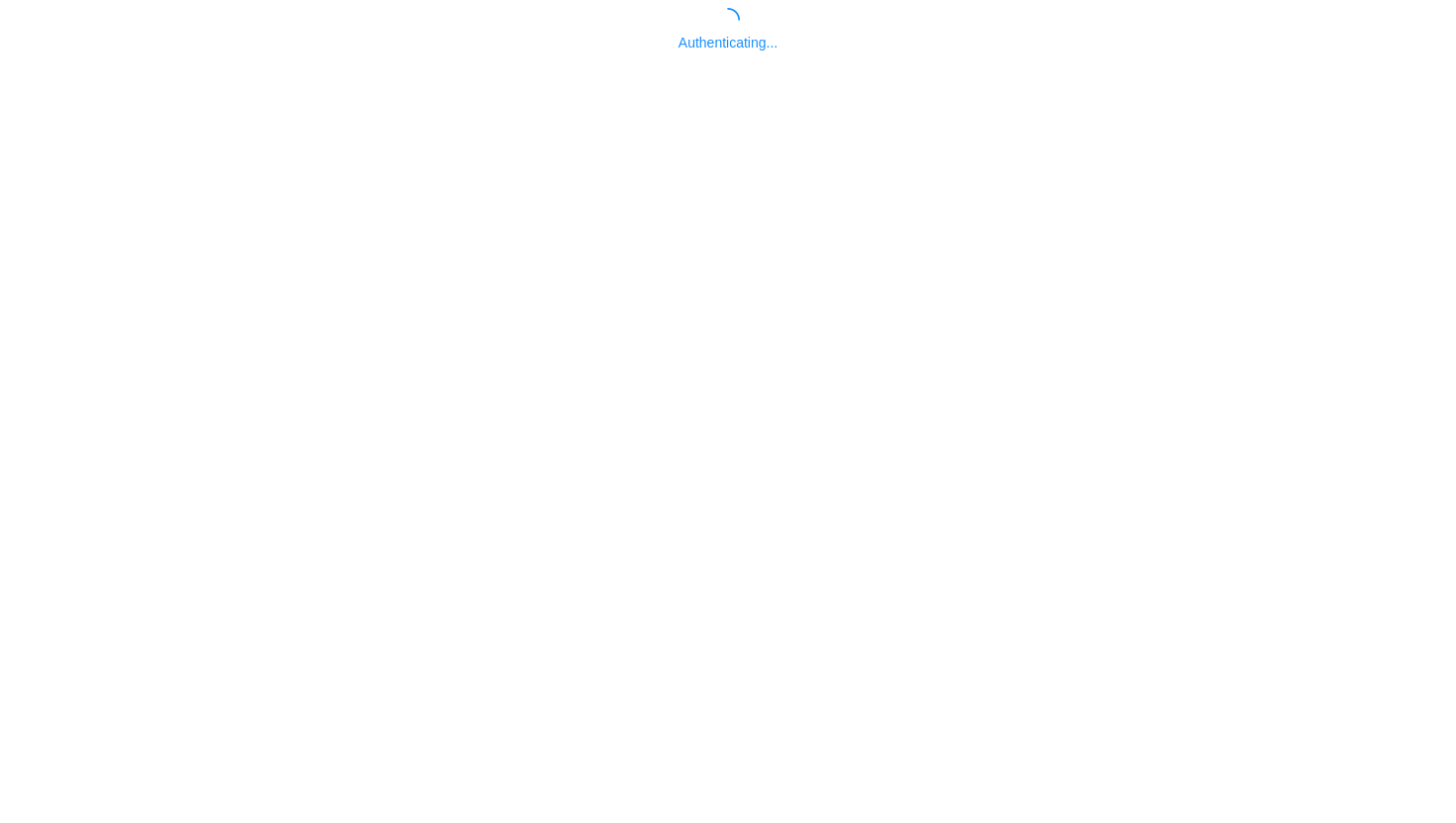scroll, scrollTop: 0, scrollLeft: 0, axis: both 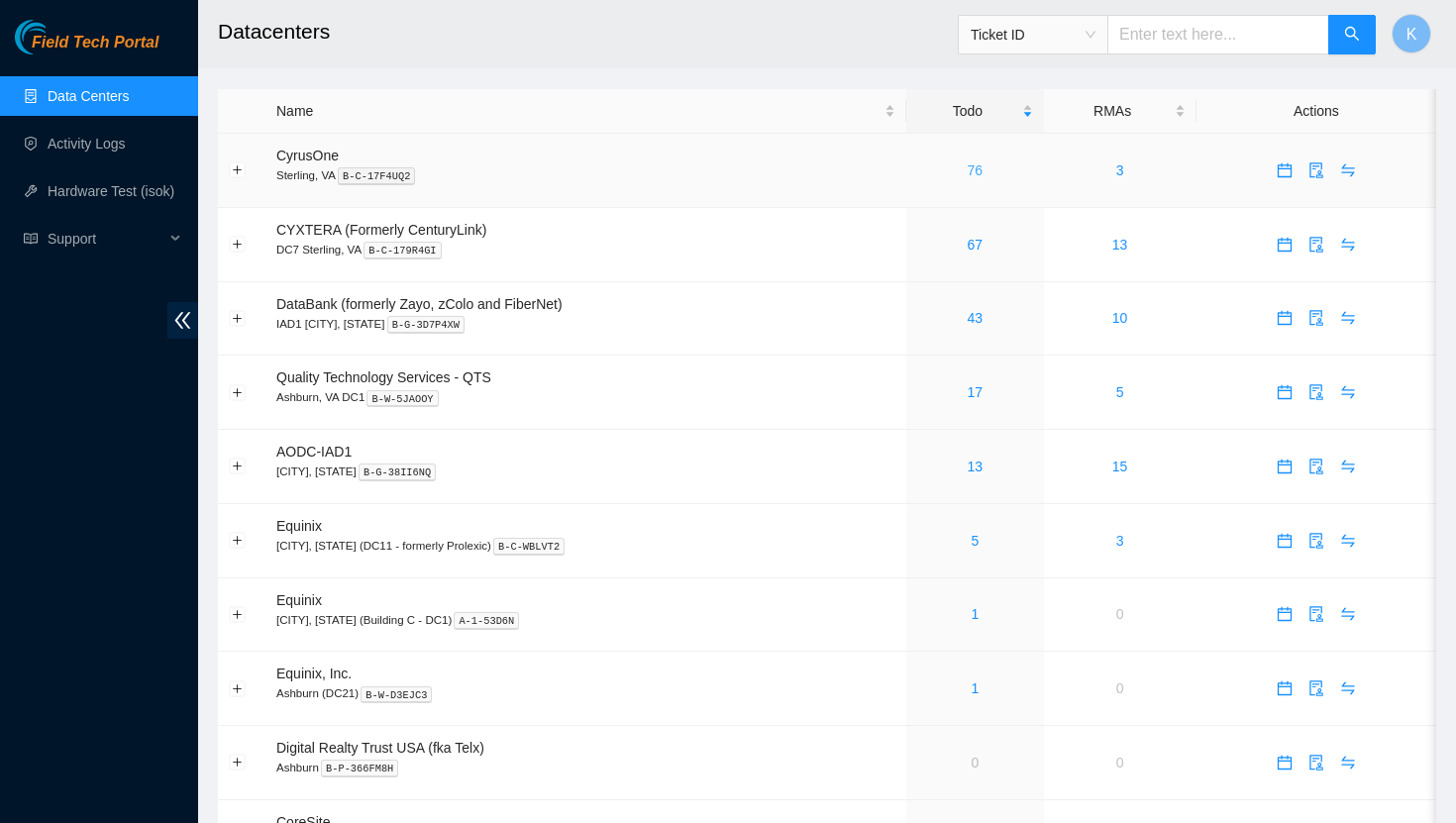 click on "76" at bounding box center [976, 170] 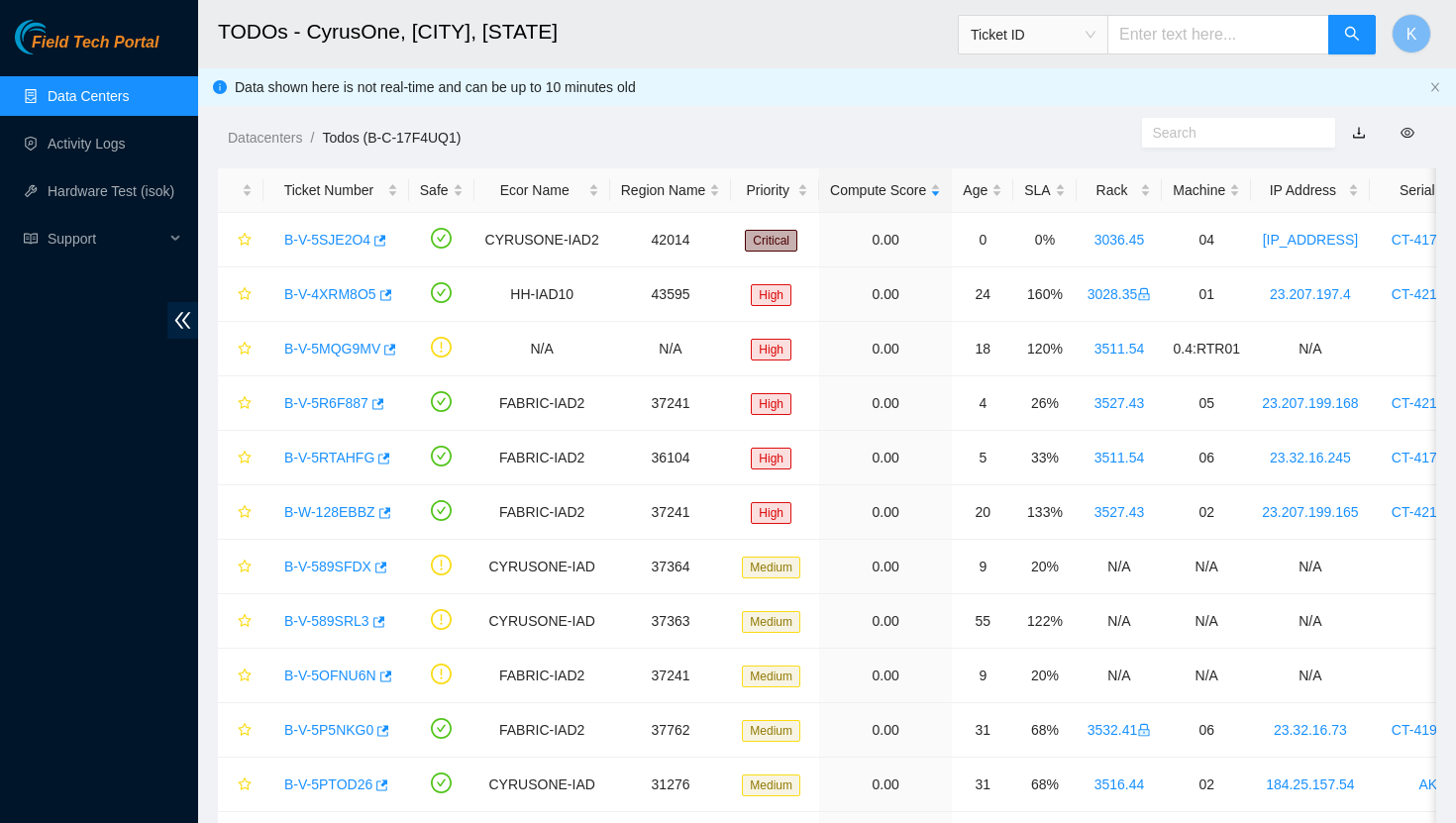 click on "Data Centers" at bounding box center (88, 96) 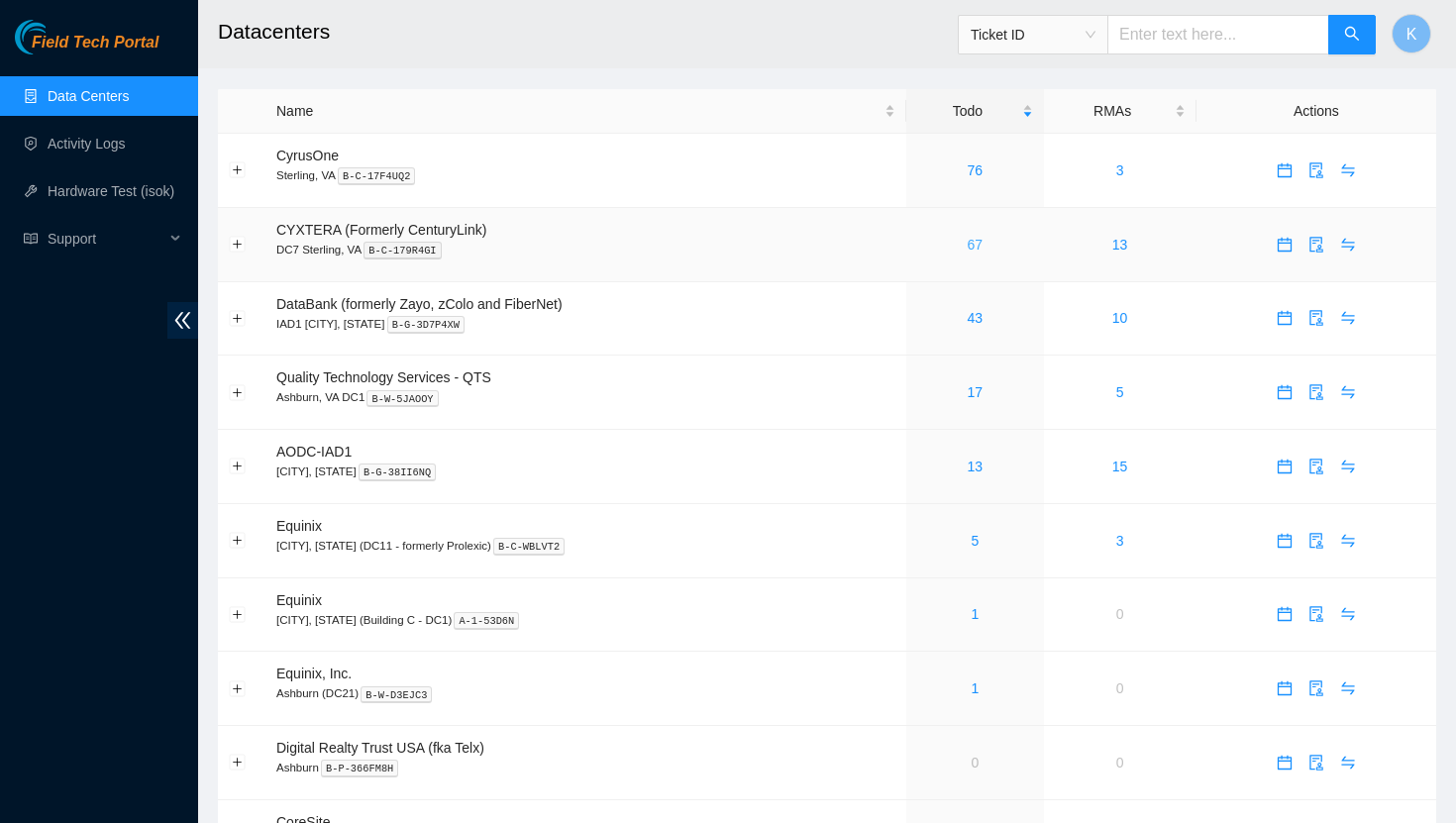 click on "67" at bounding box center (976, 245) 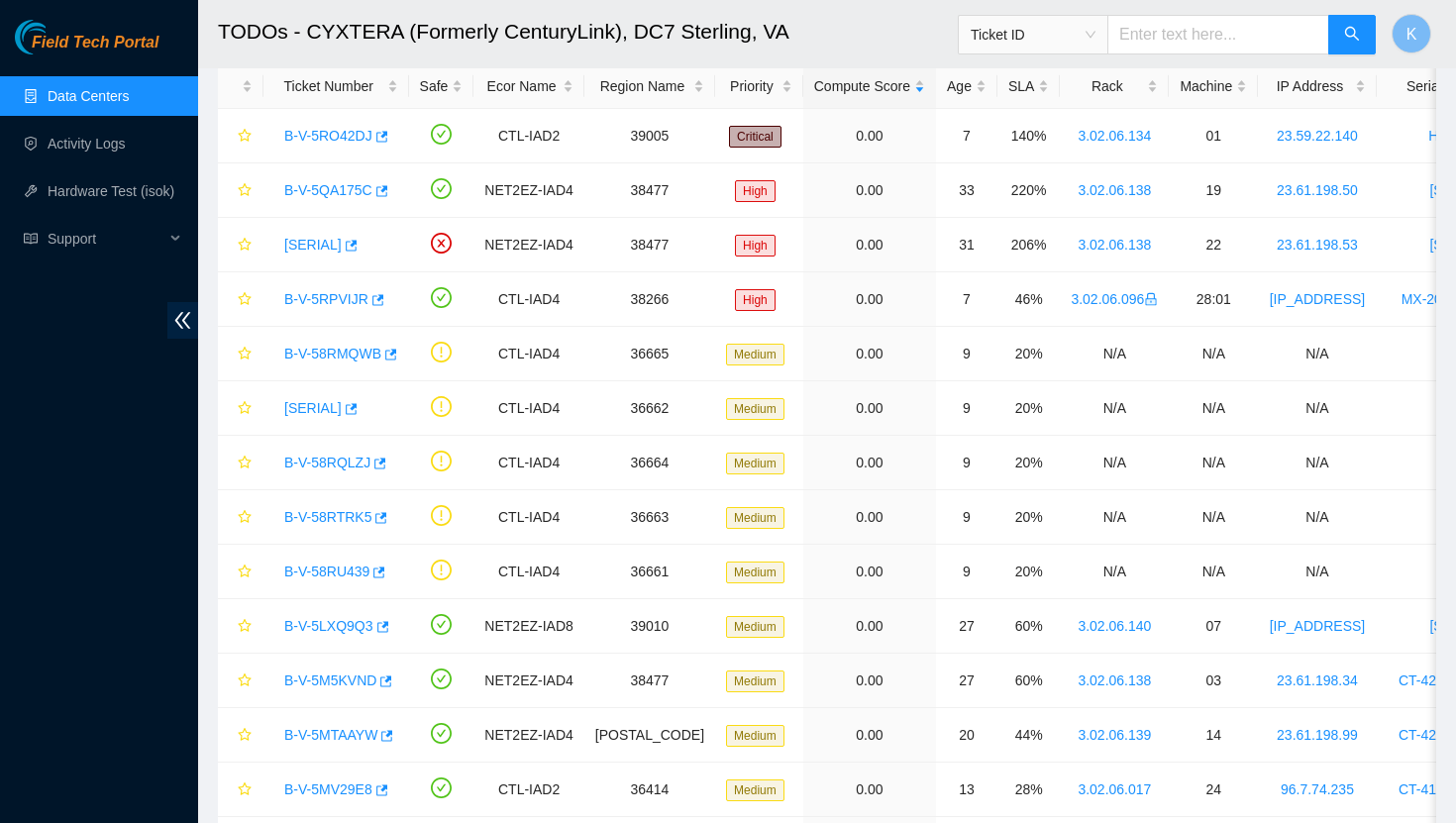 scroll, scrollTop: 0, scrollLeft: 0, axis: both 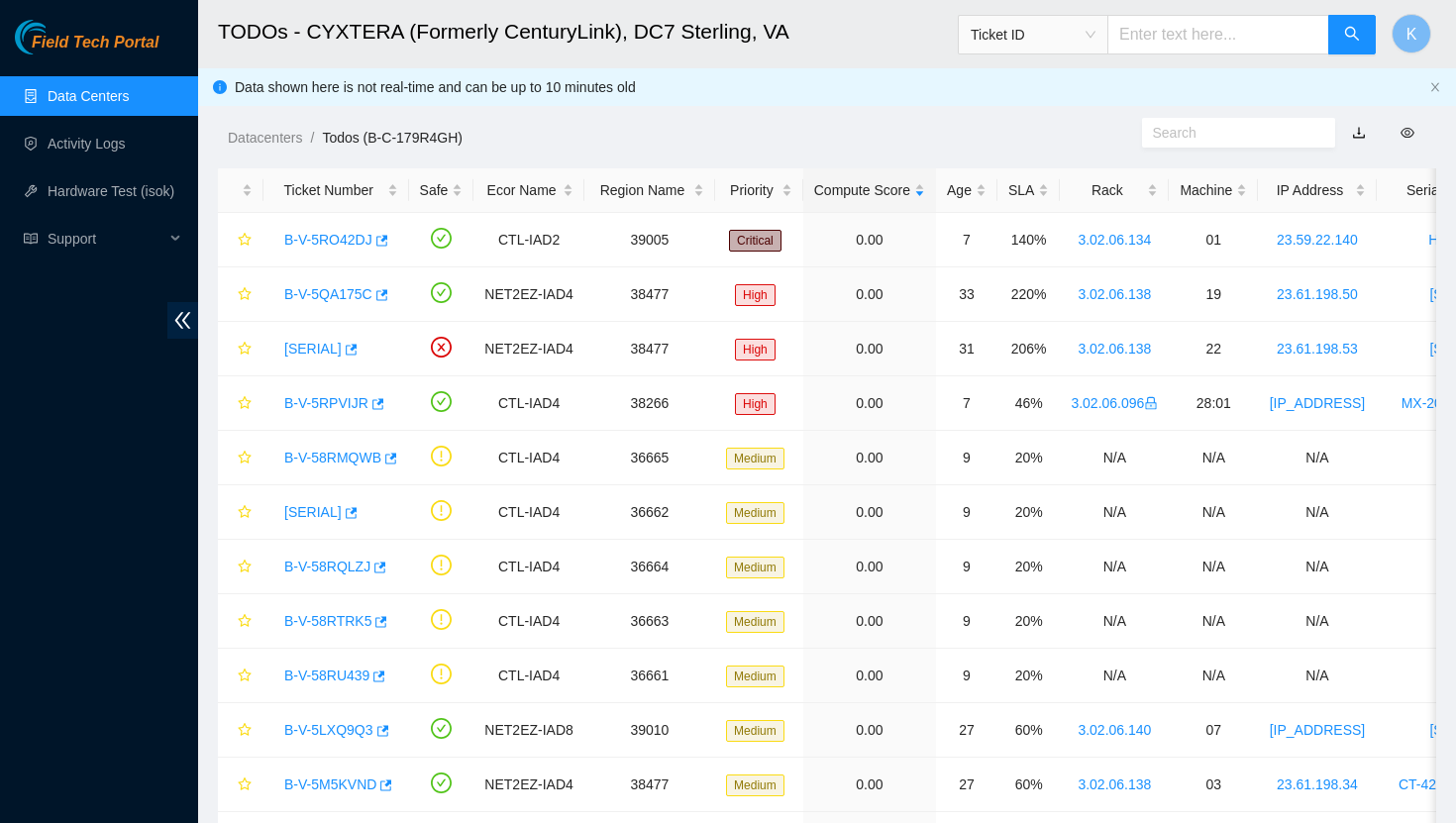 click on "Data Centers" at bounding box center [88, 96] 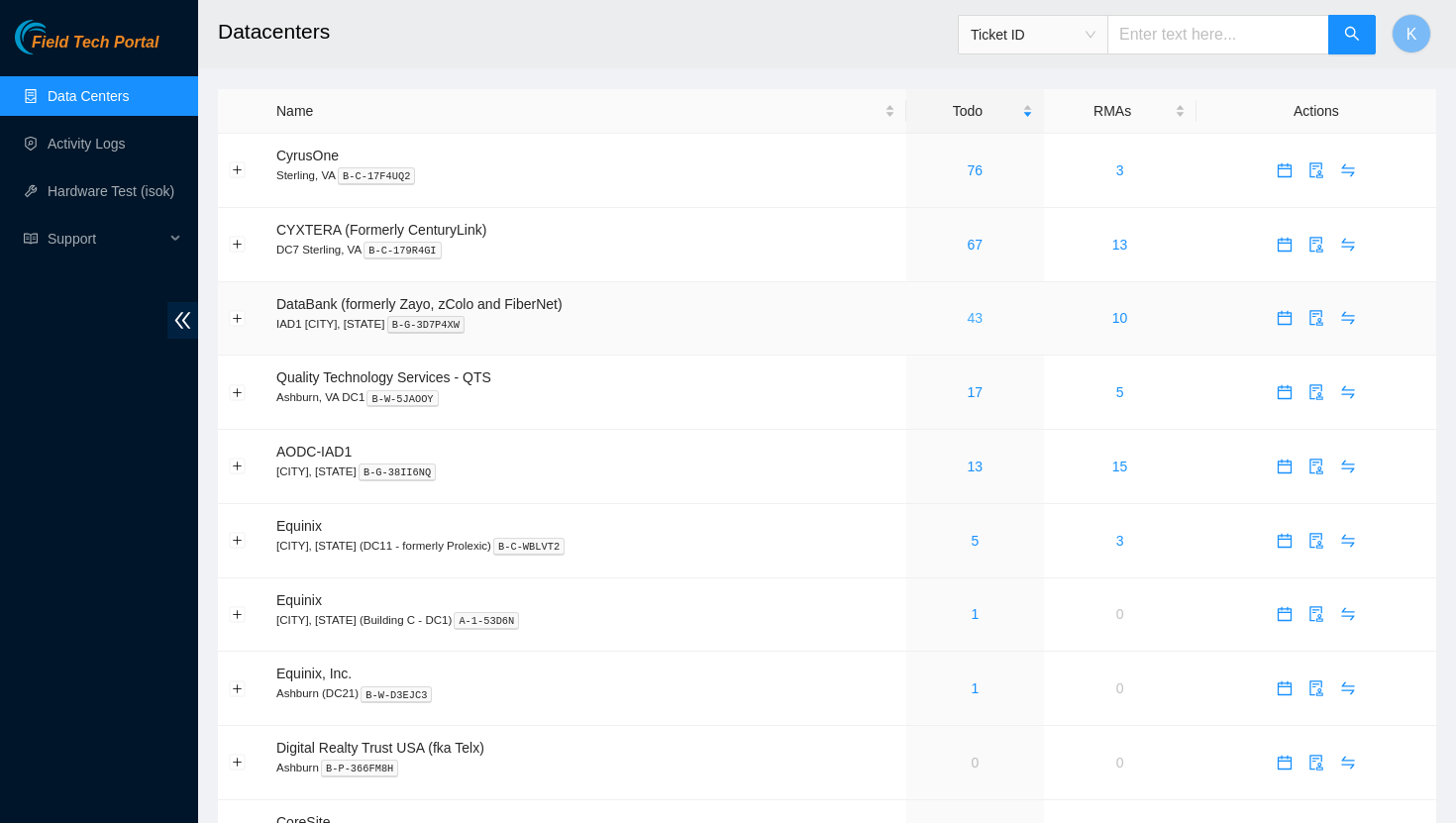 click on "43" at bounding box center (976, 318) 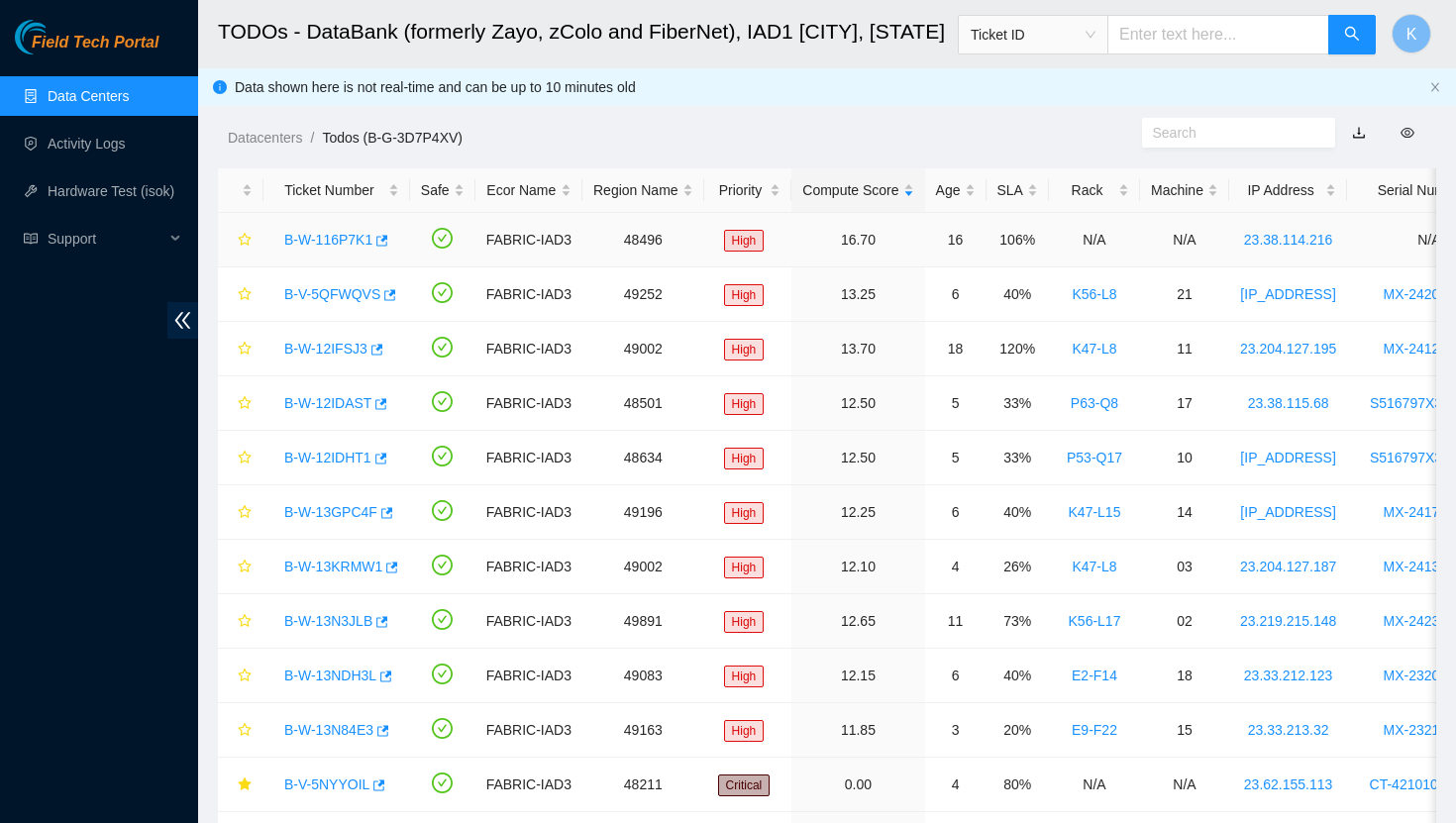 click on "B-W-116P7K1" at bounding box center (328, 240) 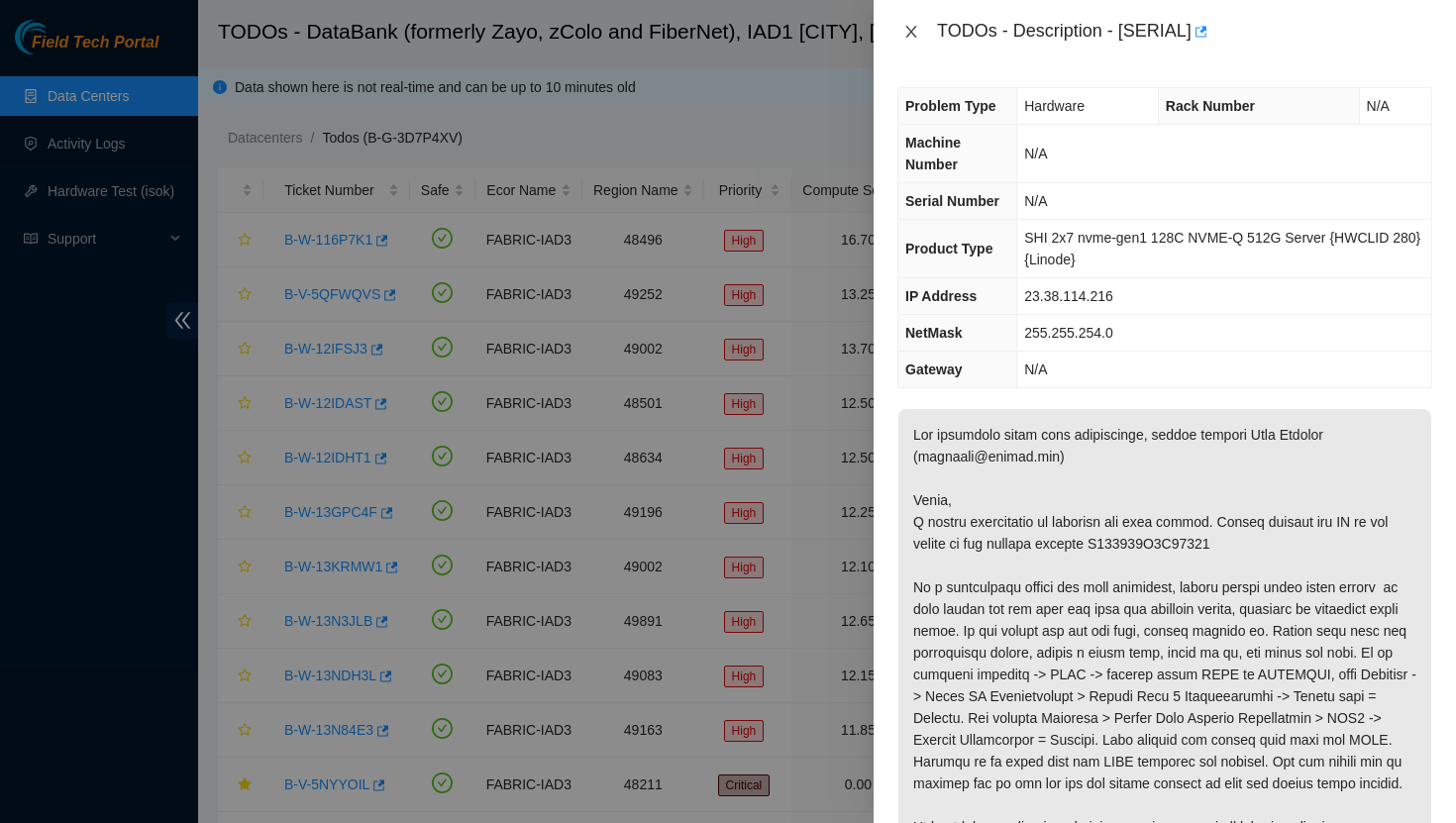 click 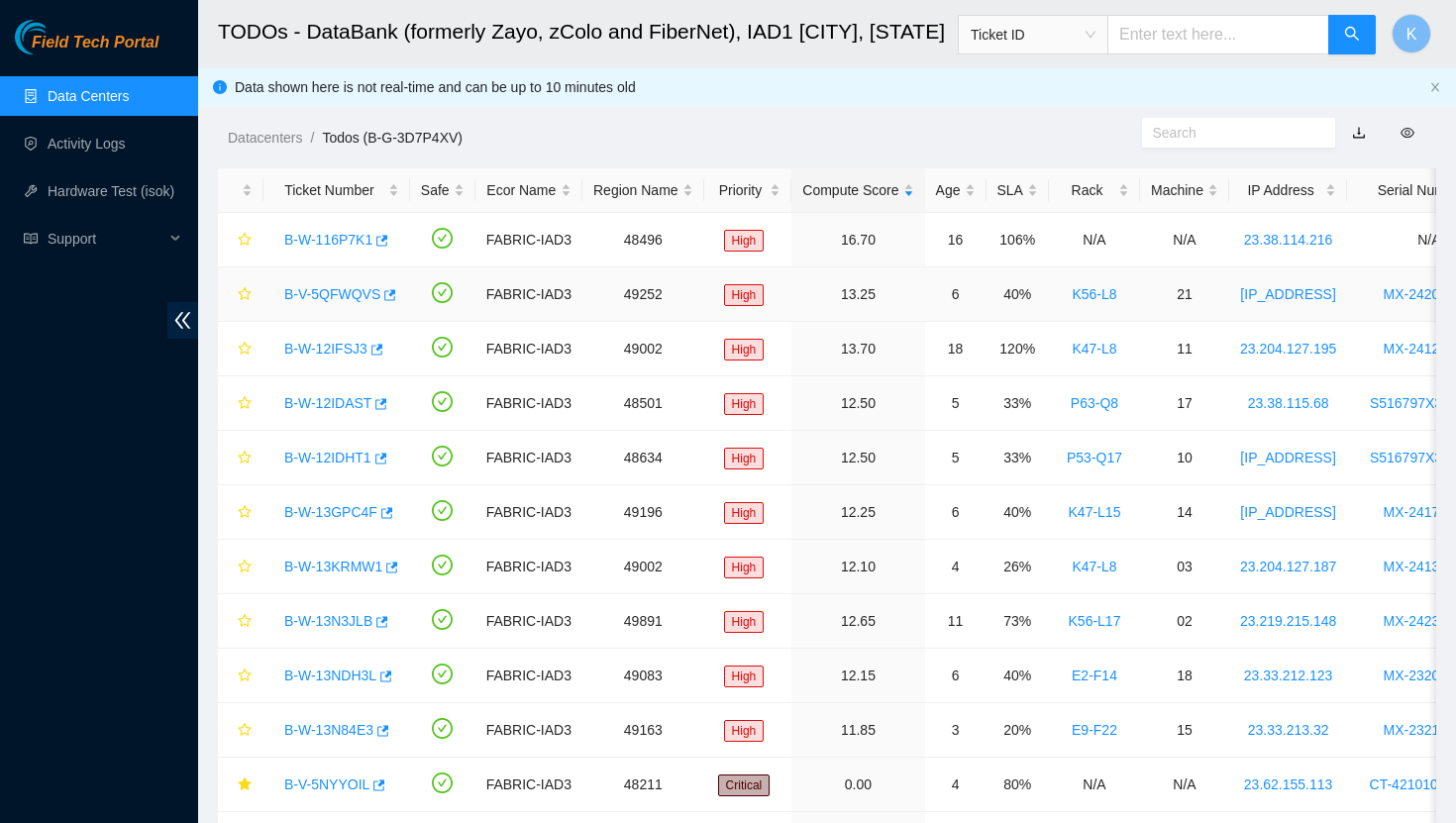 click on "B-V-5QFWQVS" at bounding box center [332, 294] 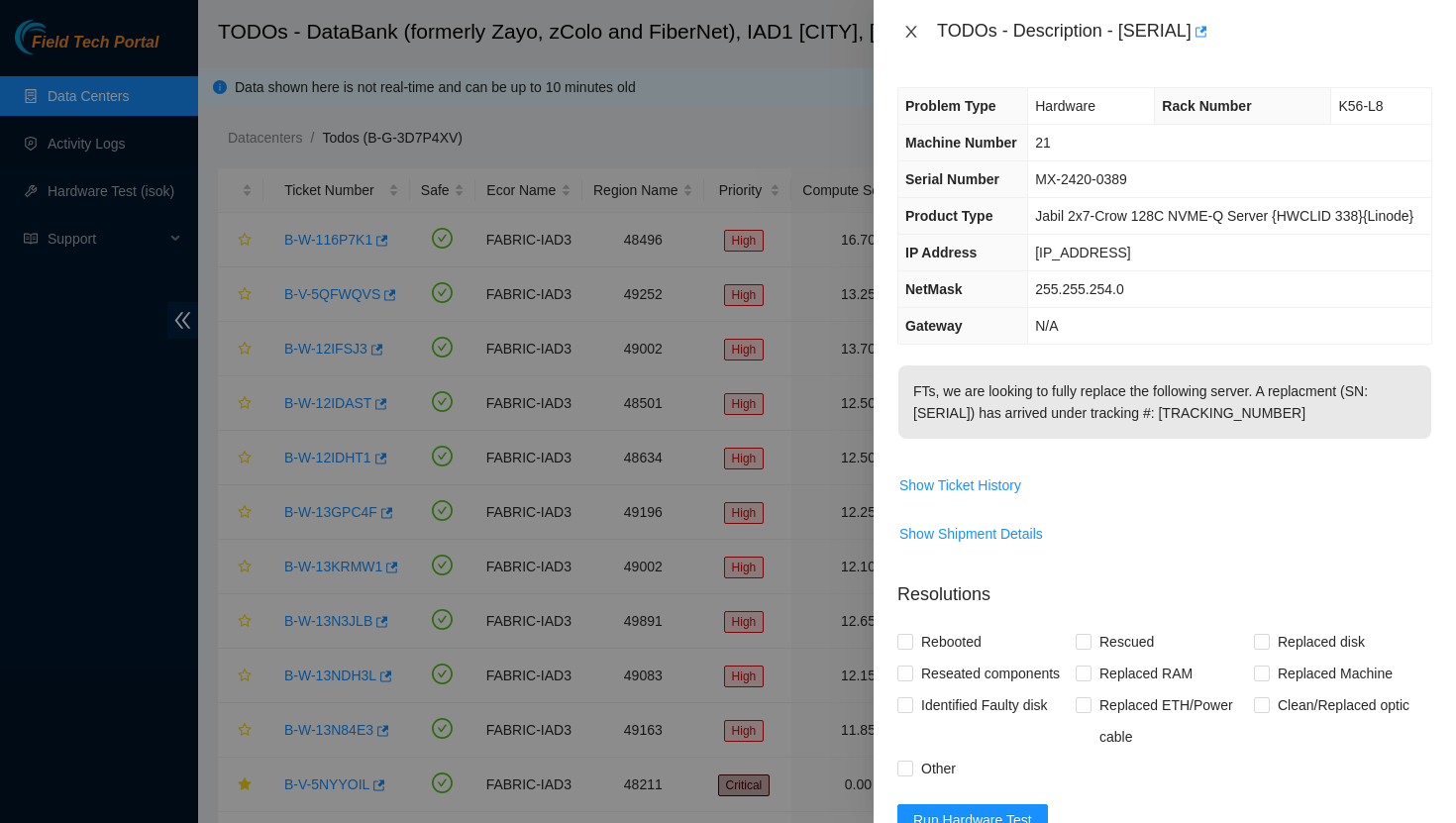 click 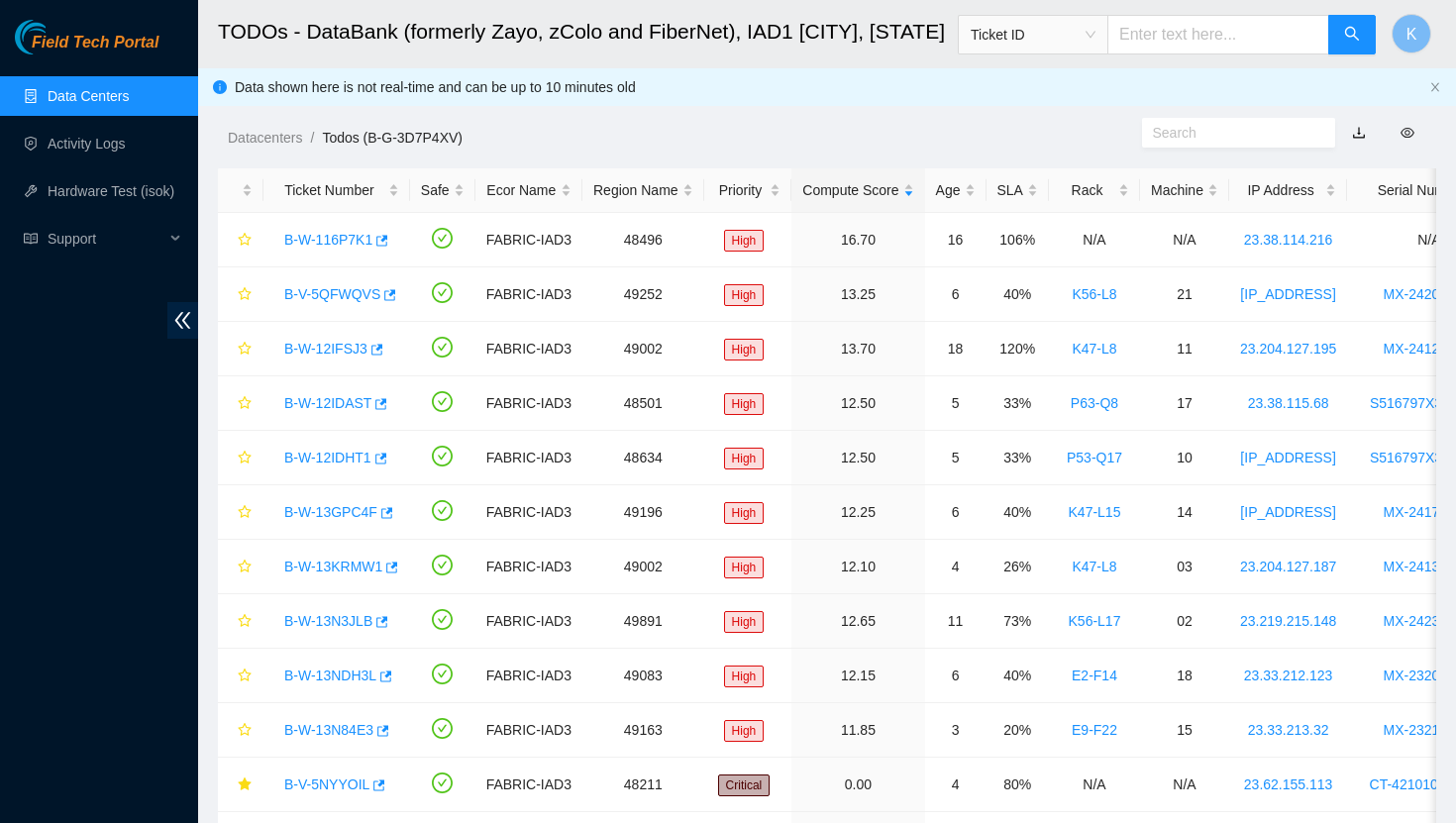 click on "Data Centers" at bounding box center (88, 96) 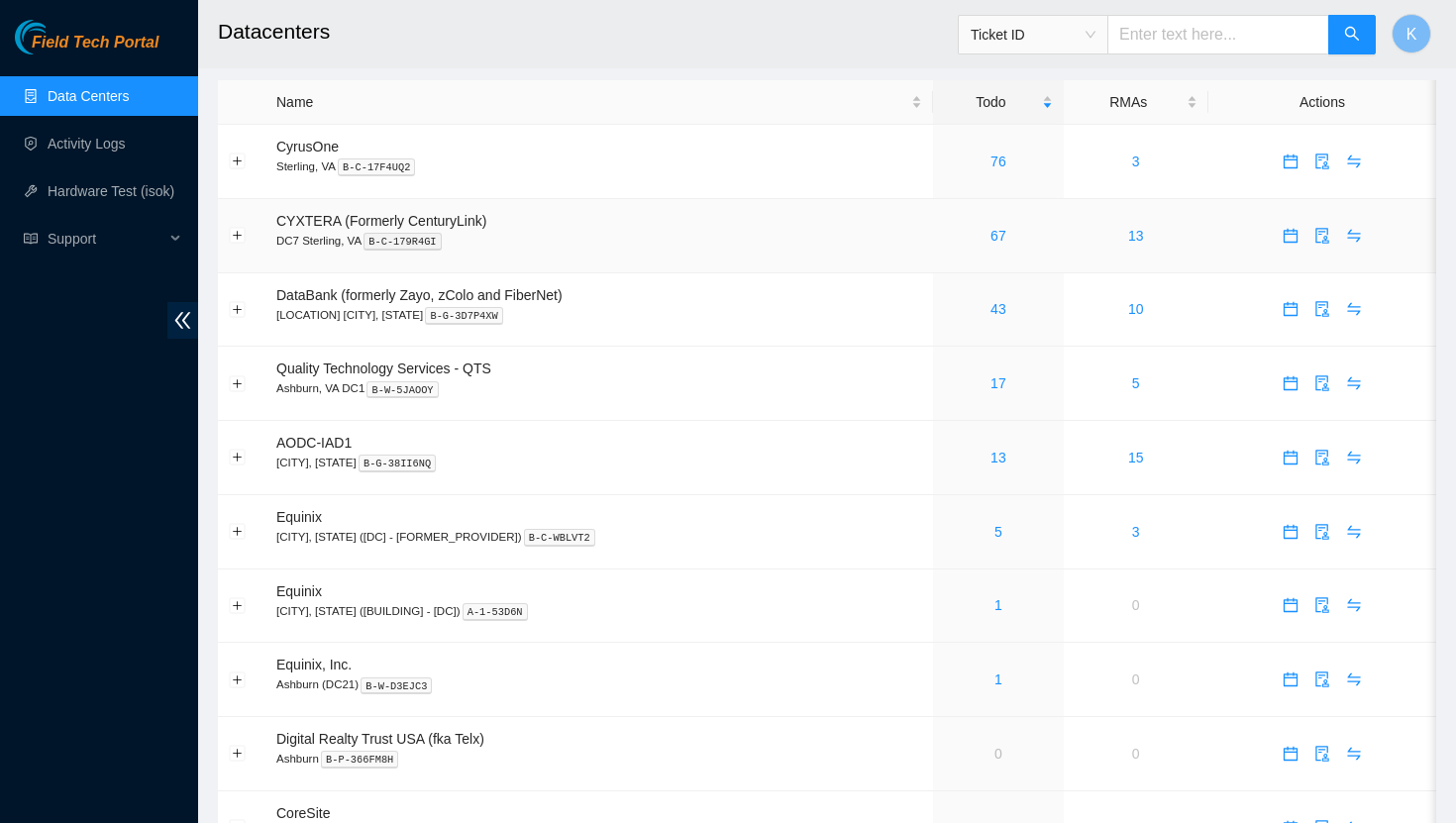 scroll, scrollTop: 0, scrollLeft: 0, axis: both 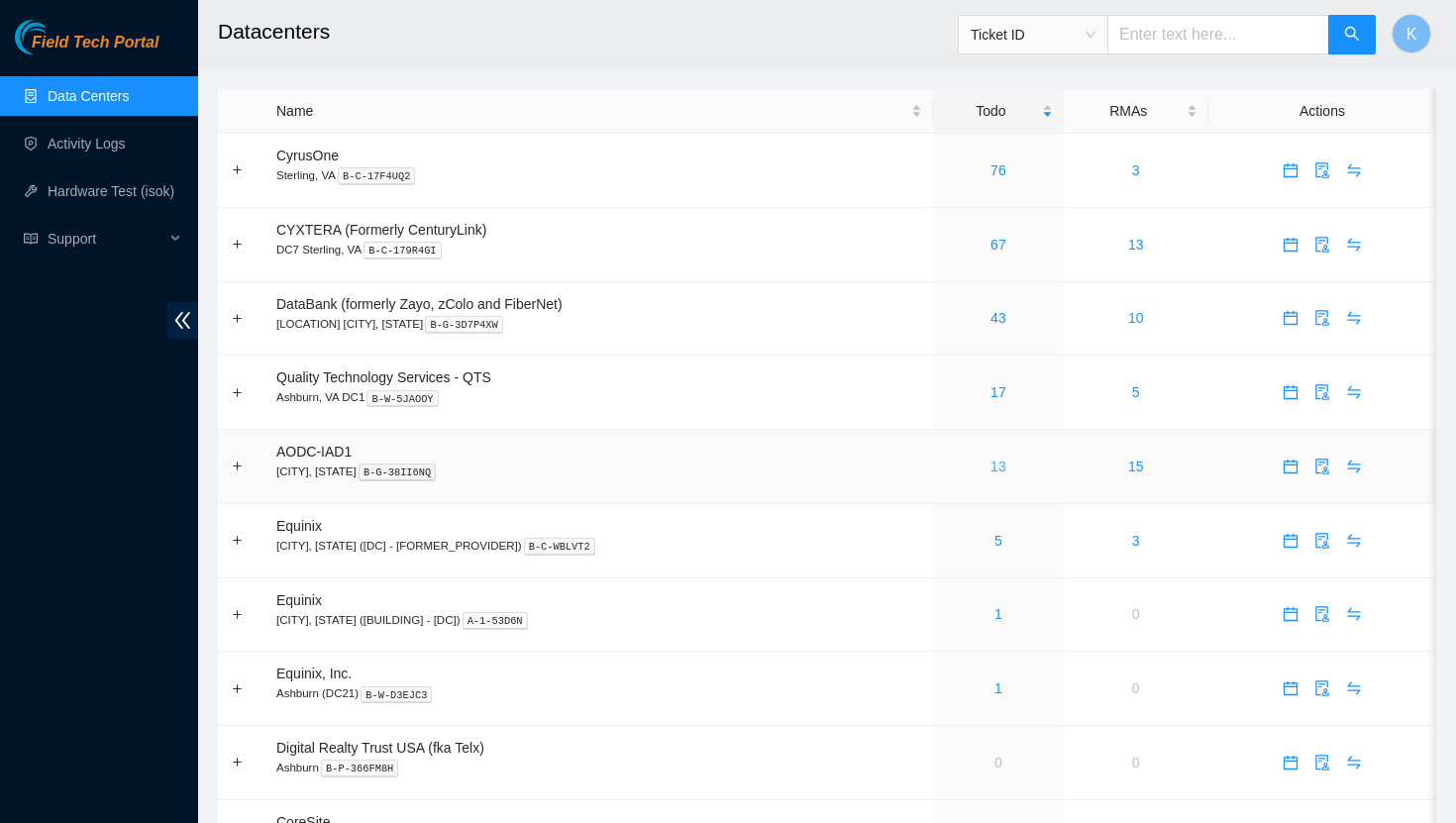 click on "13" at bounding box center [998, 466] 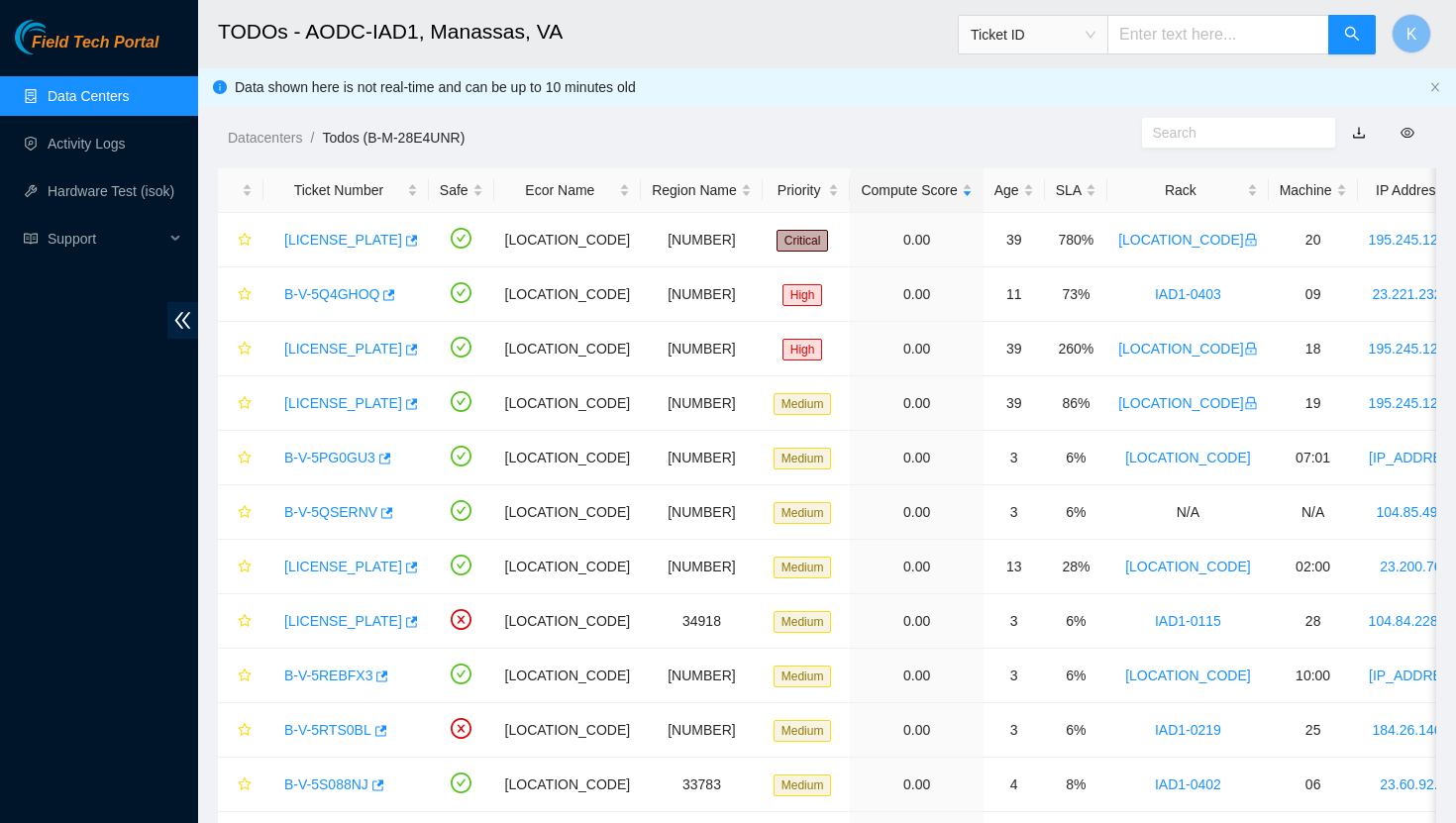 click on "Data Centers" at bounding box center [88, 96] 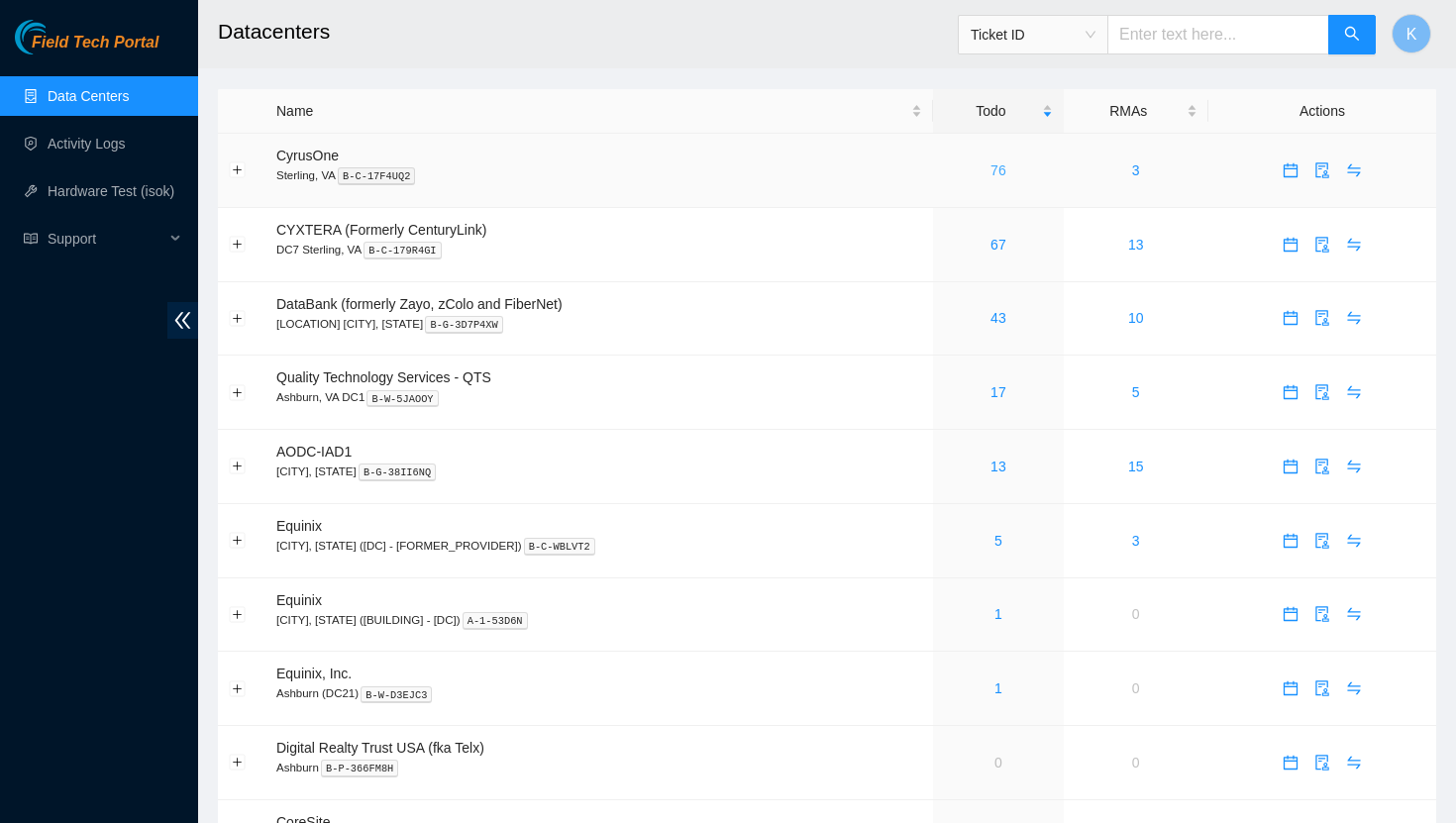 click on "76" at bounding box center (998, 170) 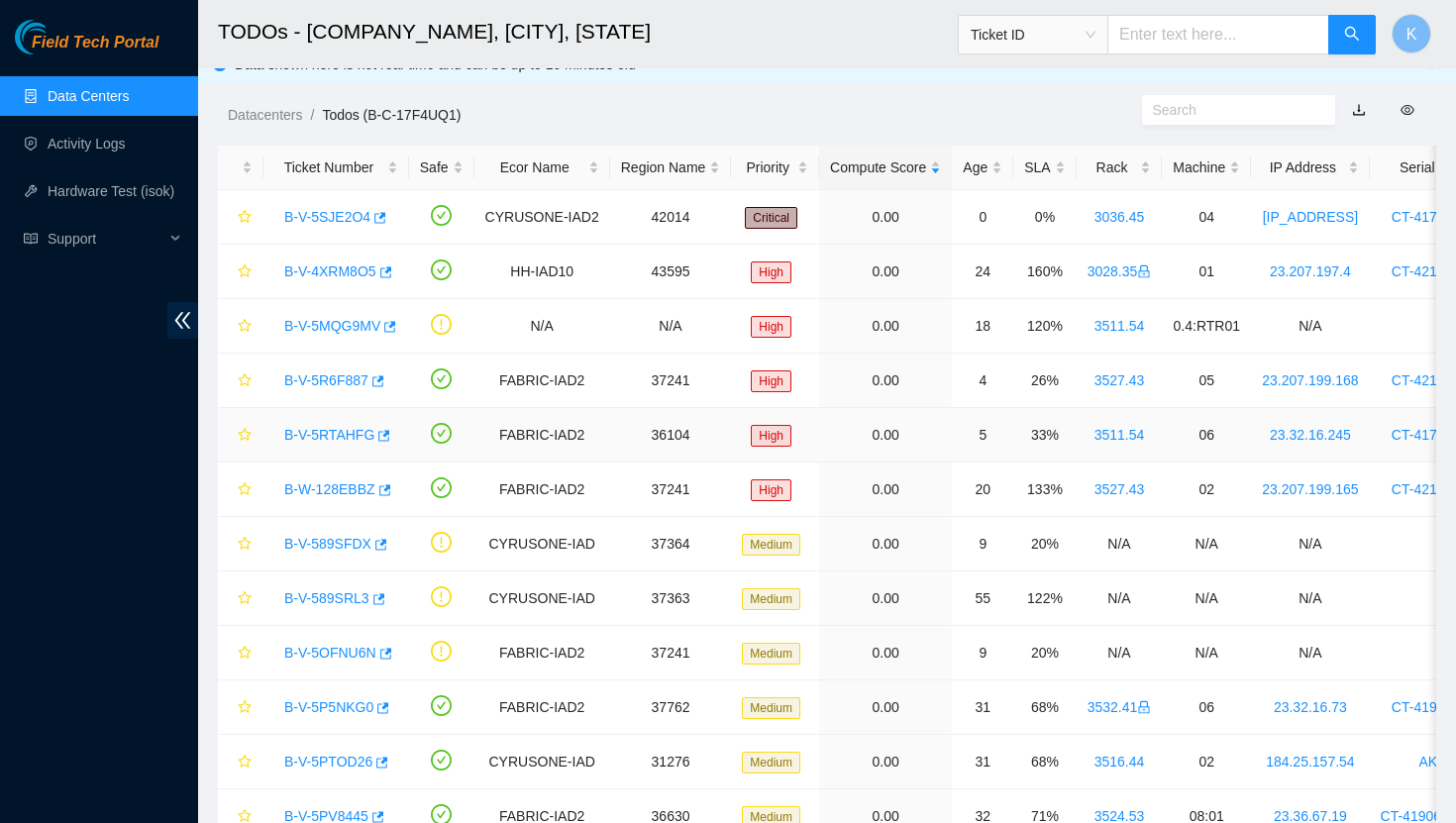 scroll, scrollTop: 0, scrollLeft: 0, axis: both 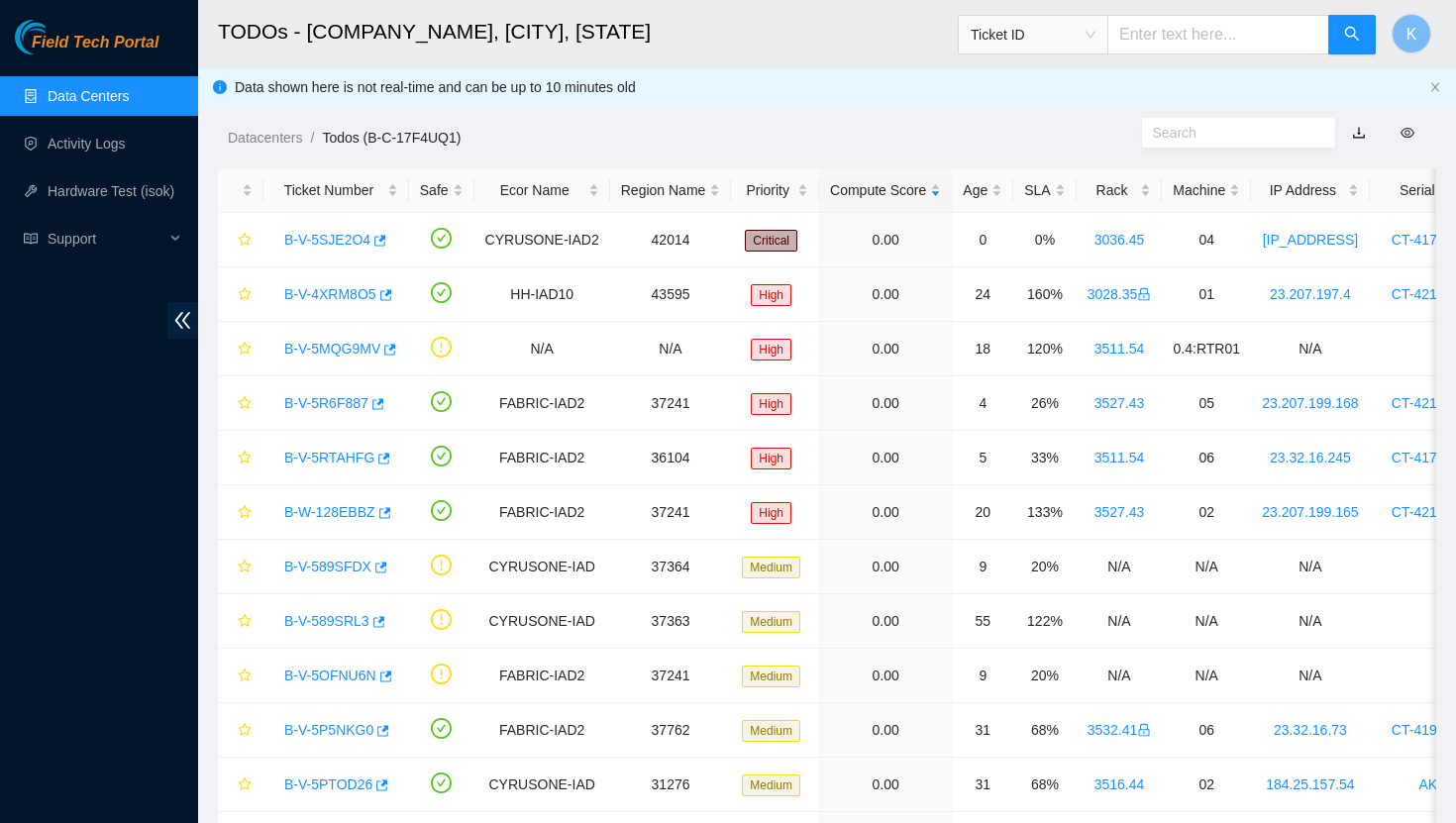 click on "Data Centers" at bounding box center [88, 96] 